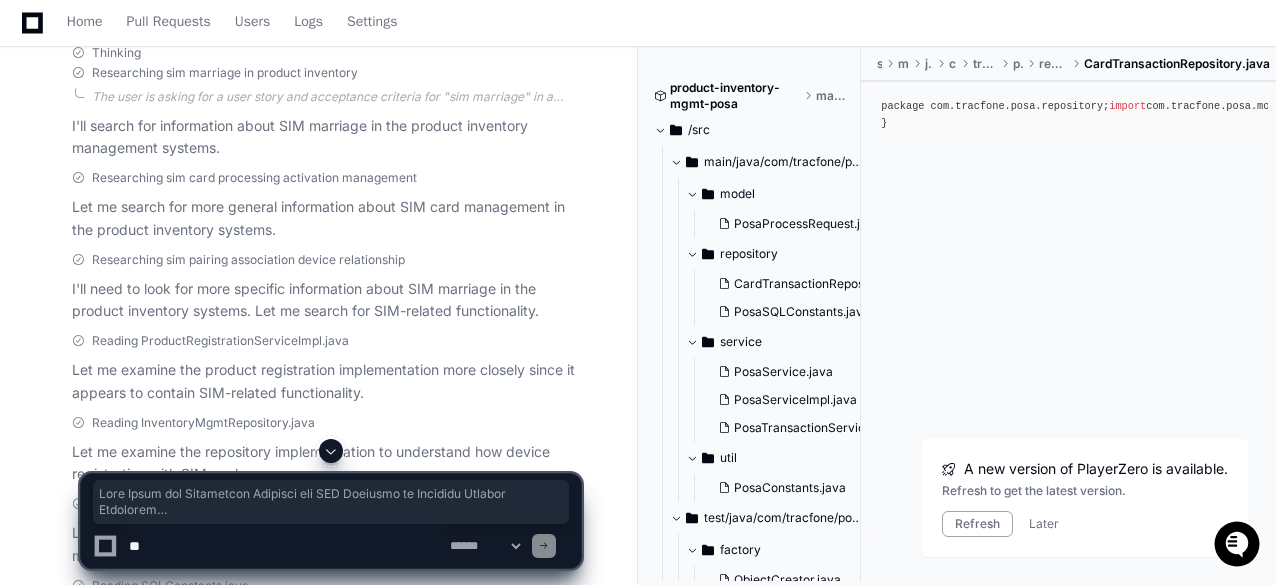 scroll, scrollTop: 0, scrollLeft: 0, axis: both 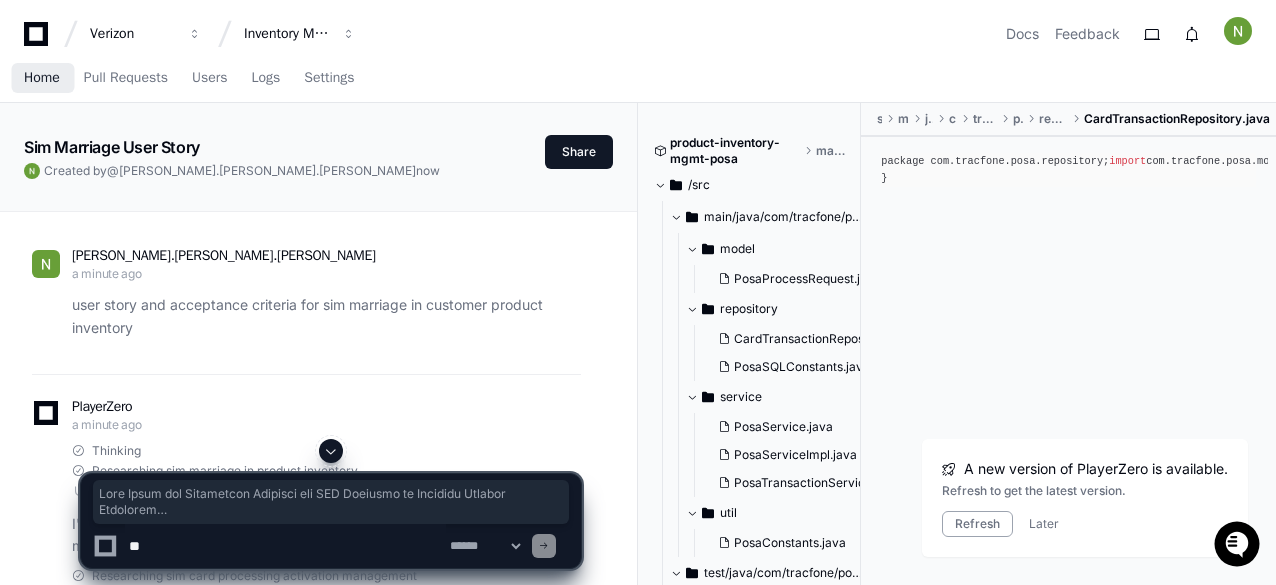 click on "Home" at bounding box center [42, 78] 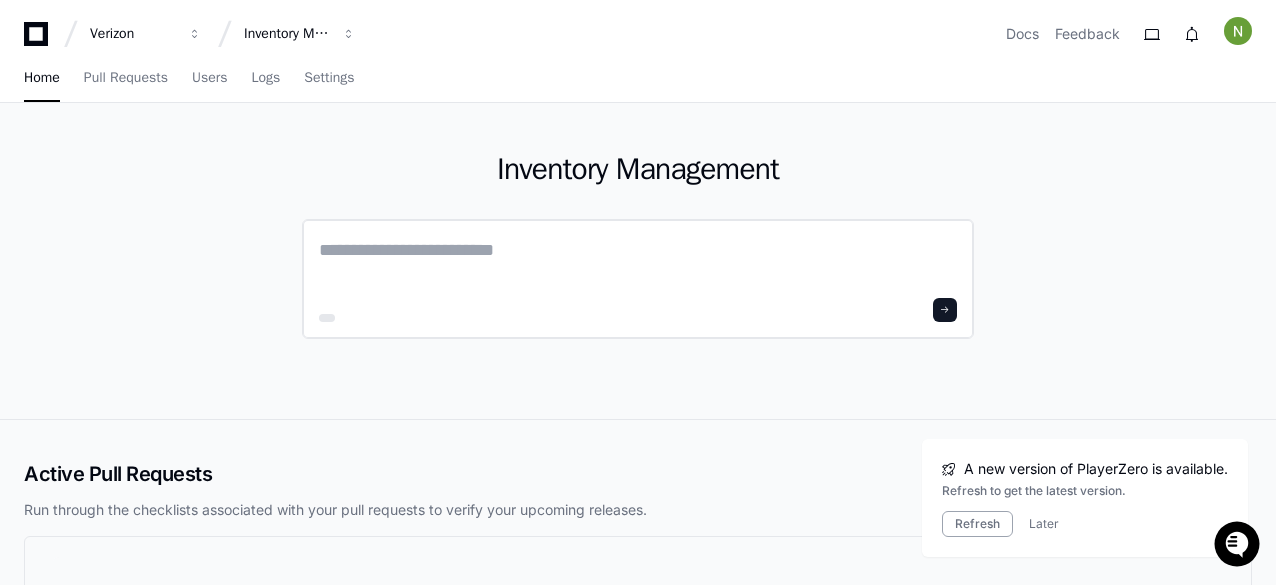 click 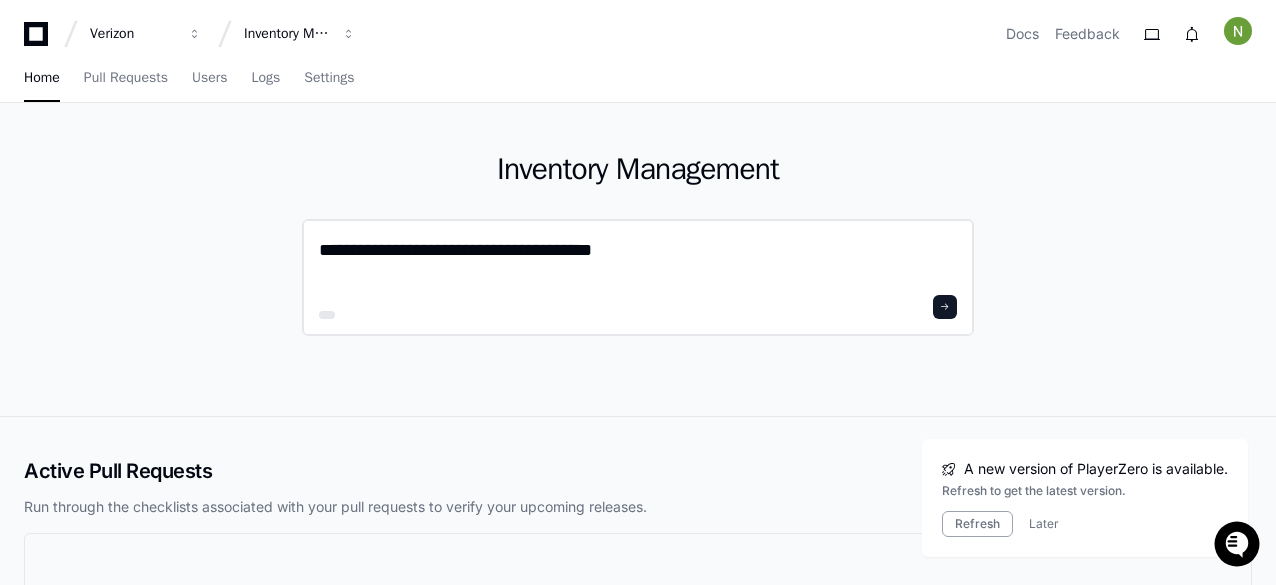 paste on "**********" 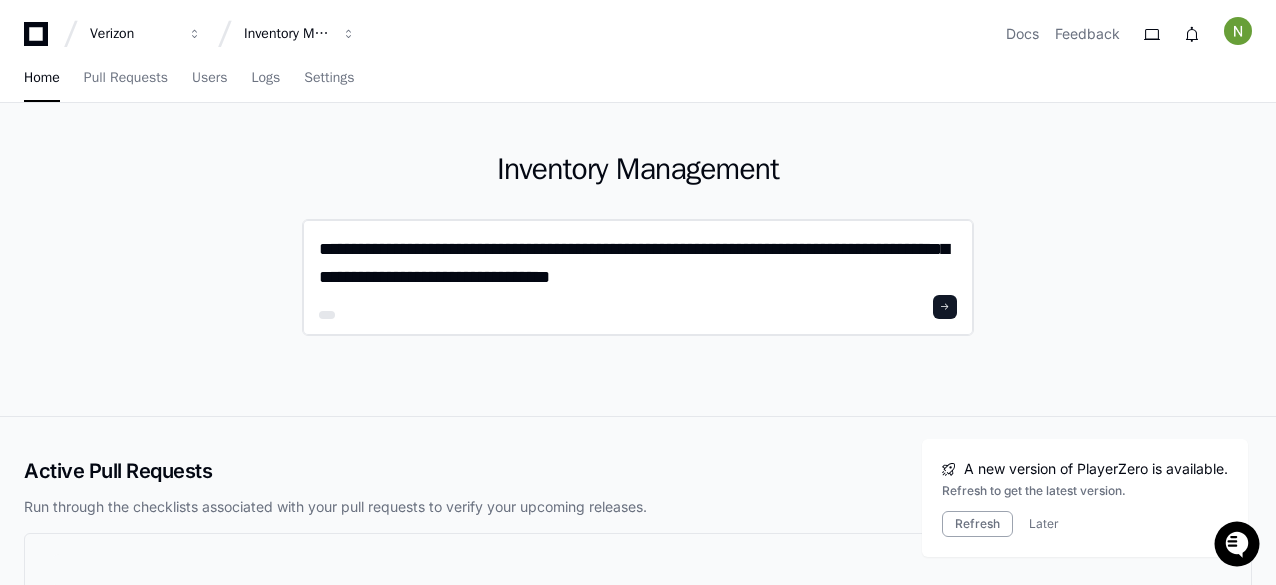 scroll, scrollTop: 0, scrollLeft: 0, axis: both 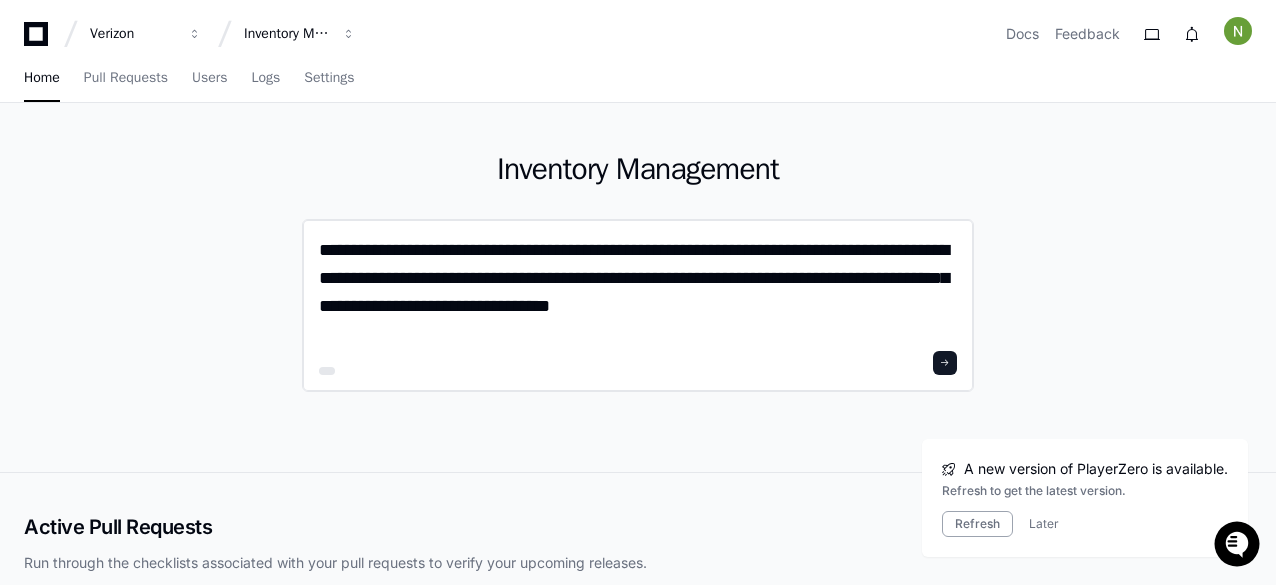 click on "**********" 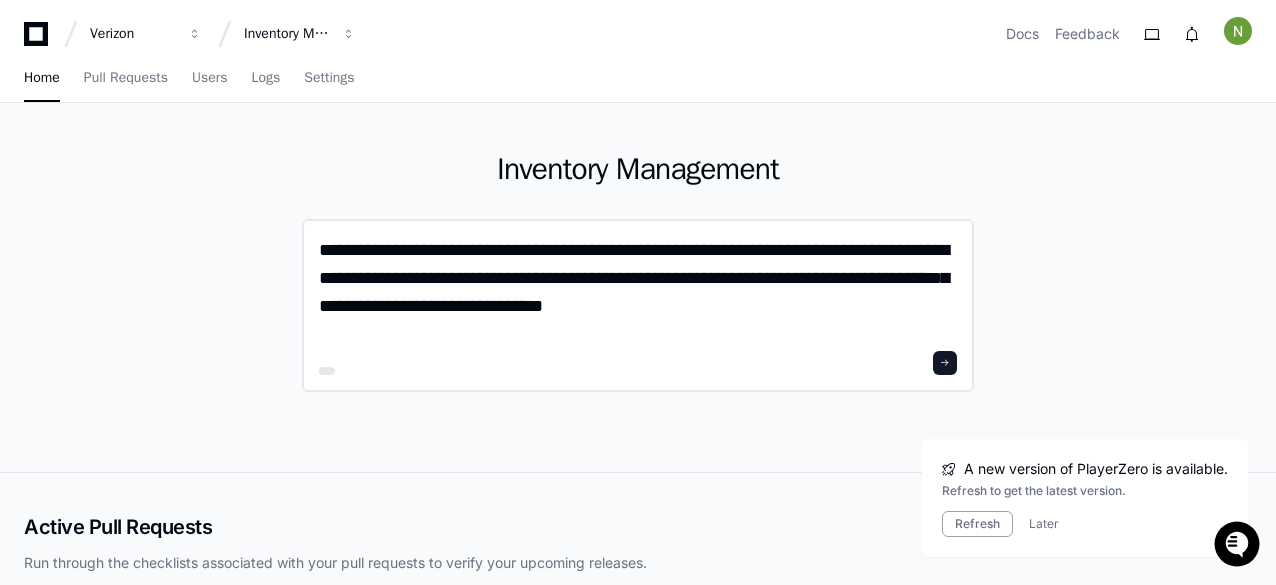 click on "**********" 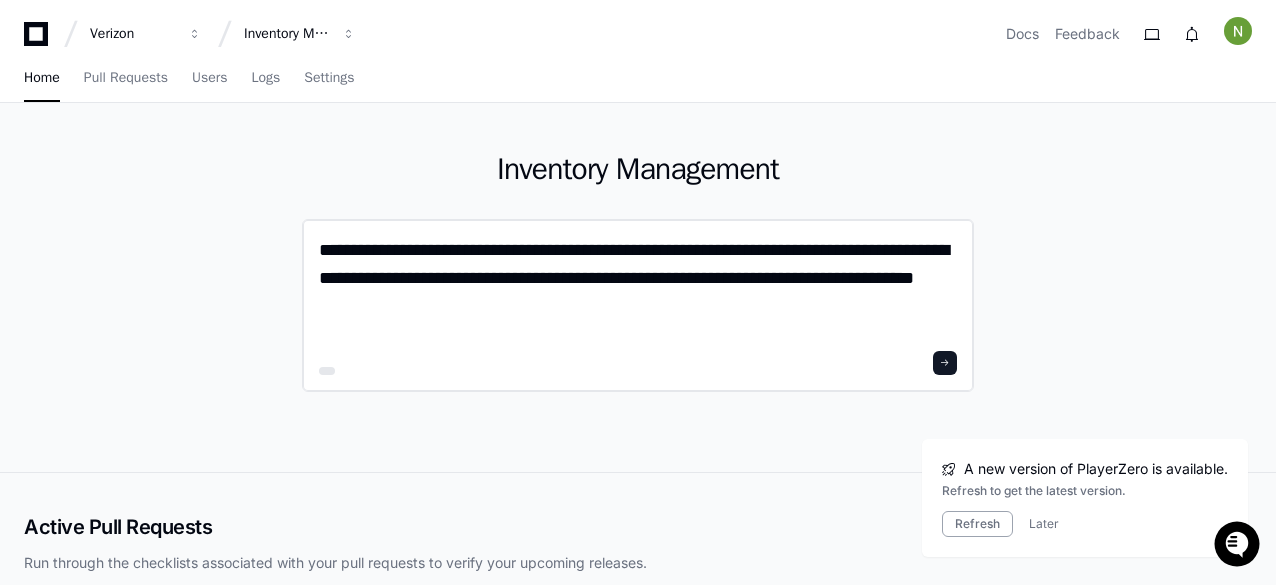 click on "**********" 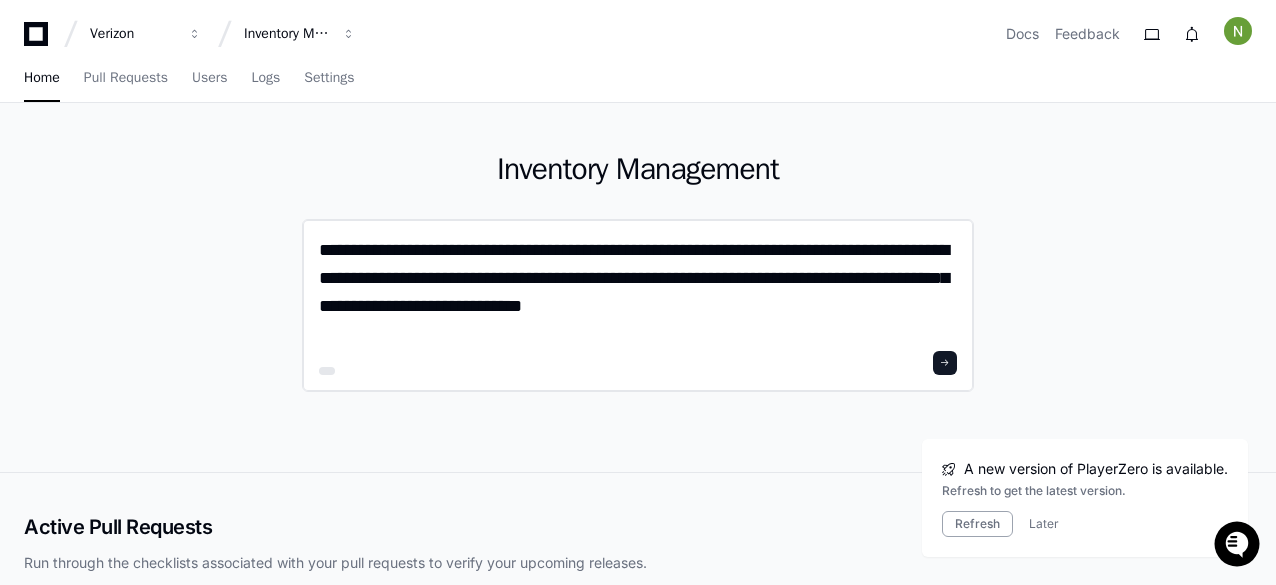 type on "**********" 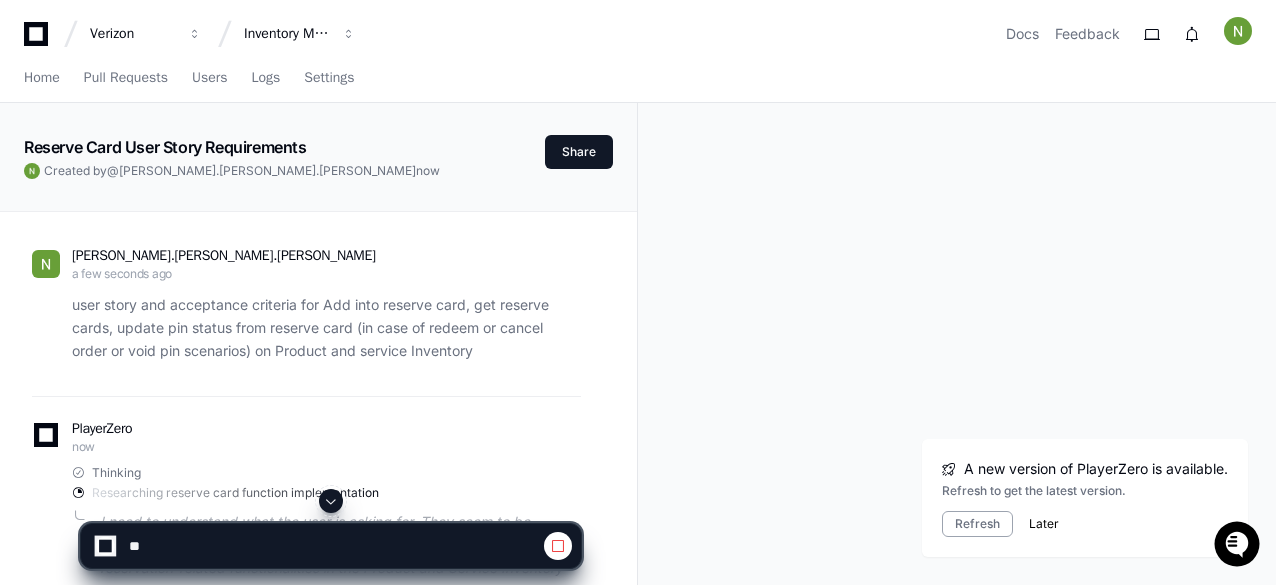 click on "Later" at bounding box center [1044, 524] 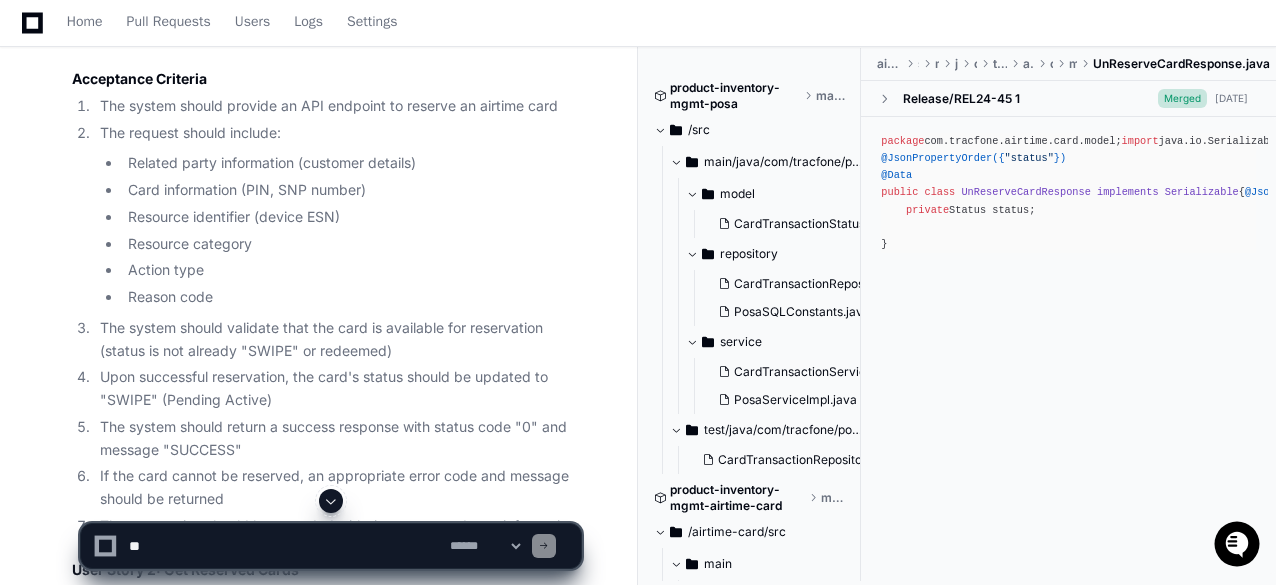 scroll, scrollTop: 1600, scrollLeft: 0, axis: vertical 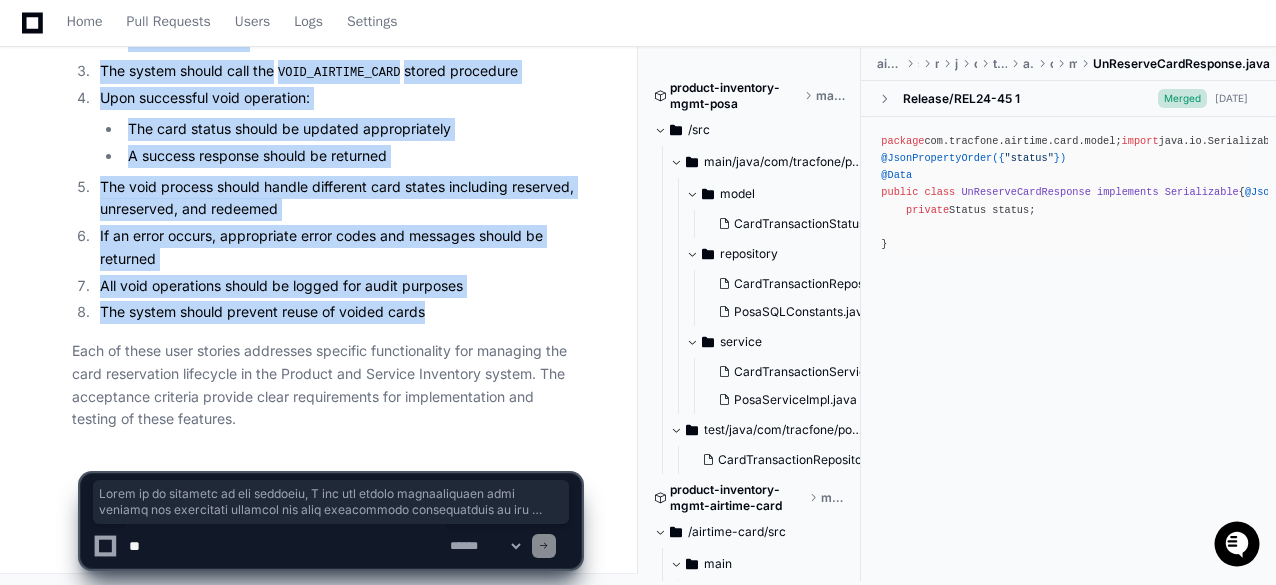 drag, startPoint x: 70, startPoint y: 252, endPoint x: 428, endPoint y: 307, distance: 362.20023 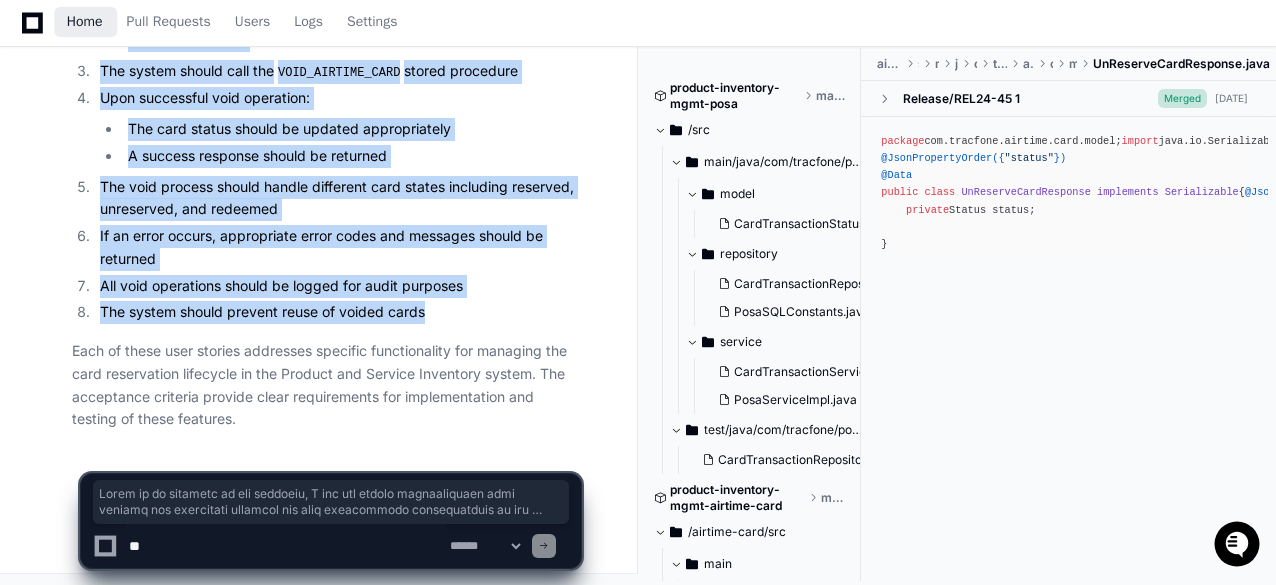 click on "Home" at bounding box center [85, 22] 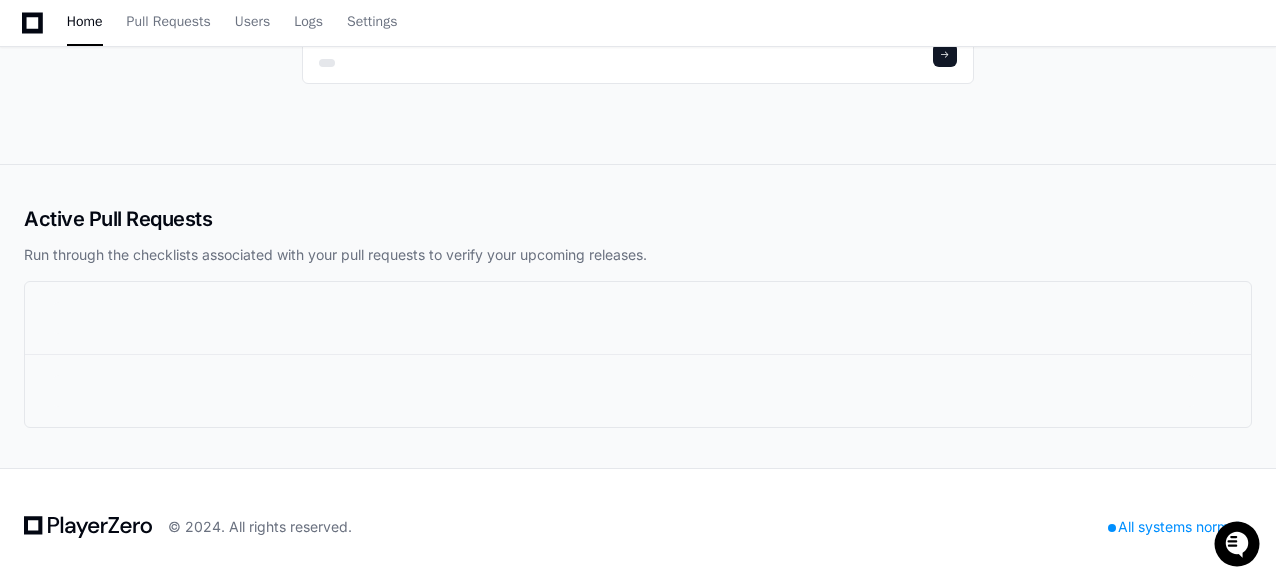 scroll, scrollTop: 0, scrollLeft: 0, axis: both 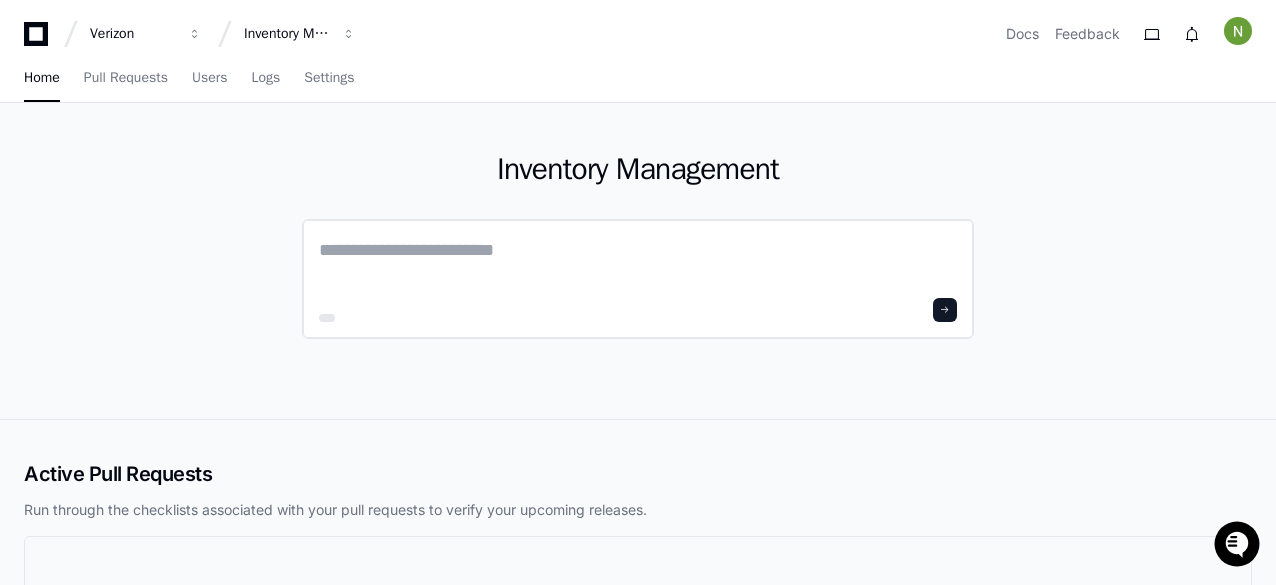 click 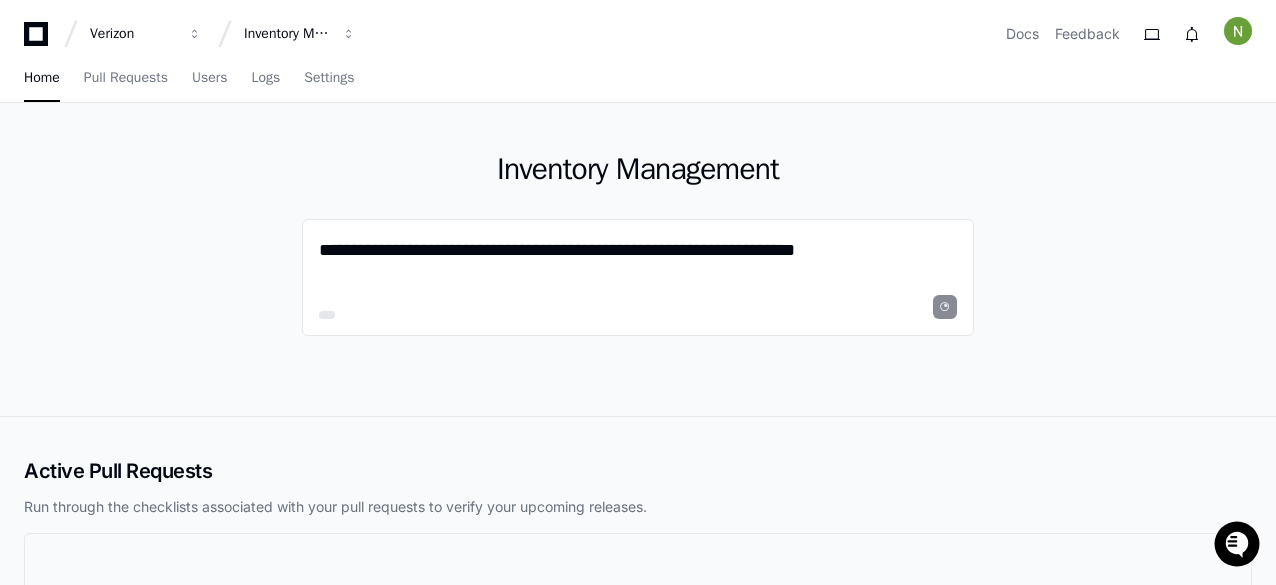 type on "**********" 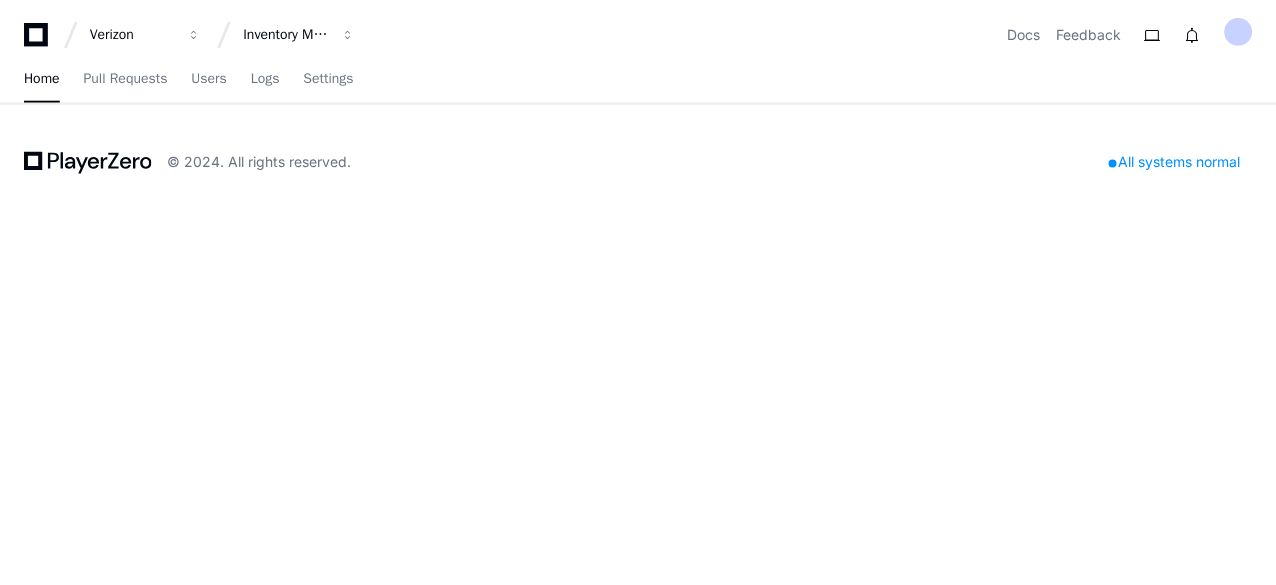 scroll, scrollTop: 0, scrollLeft: 0, axis: both 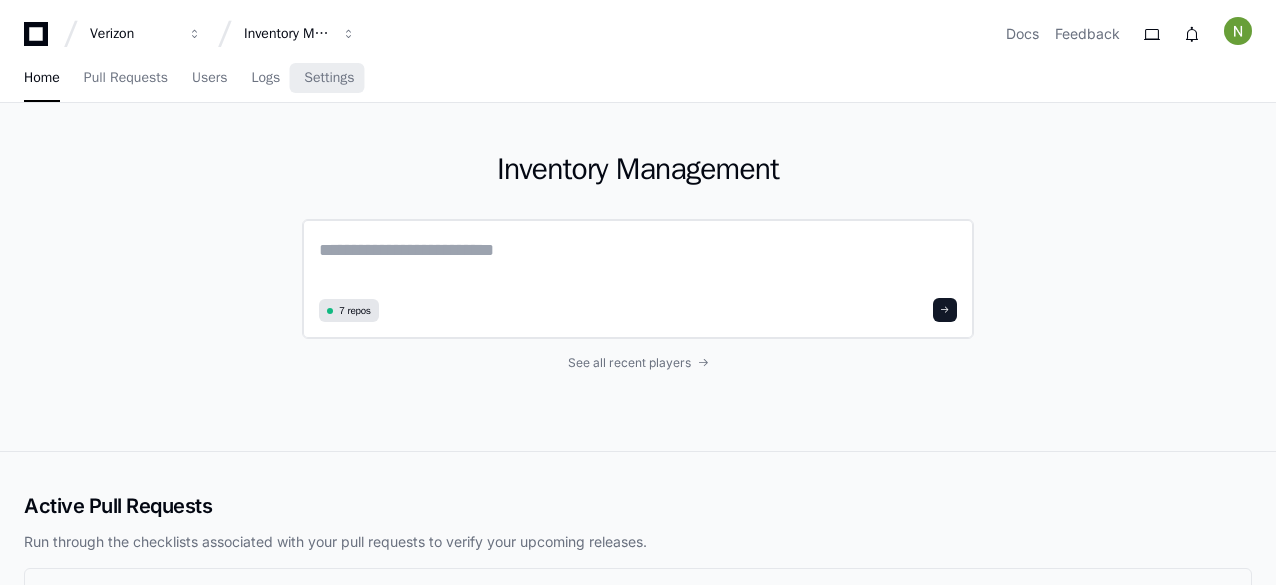 click 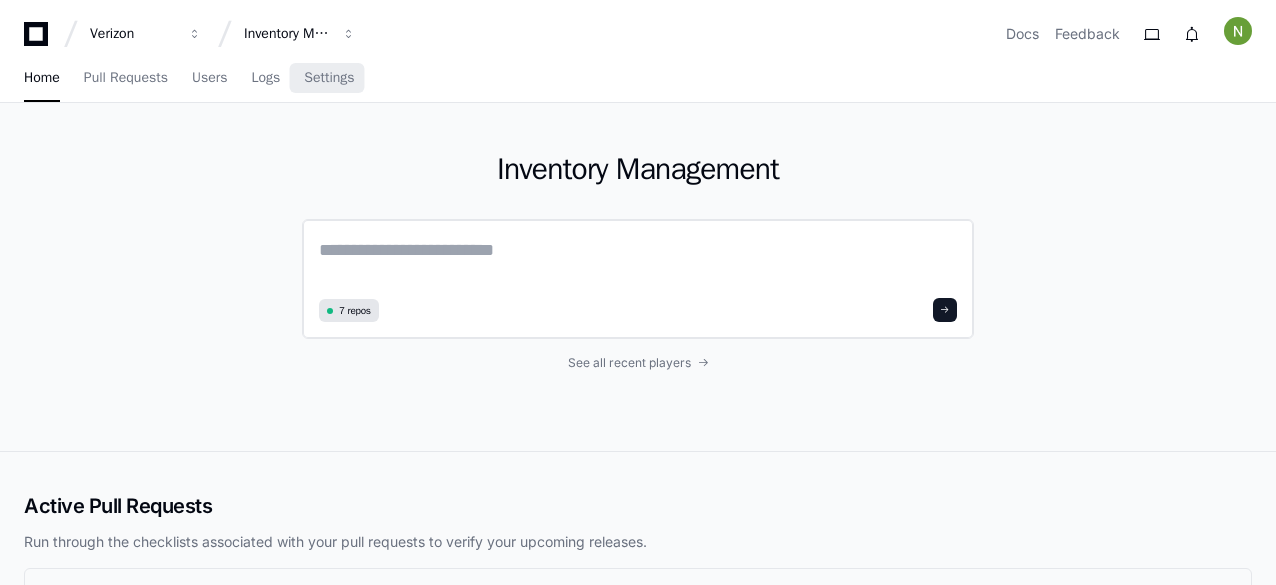 scroll, scrollTop: 0, scrollLeft: 0, axis: both 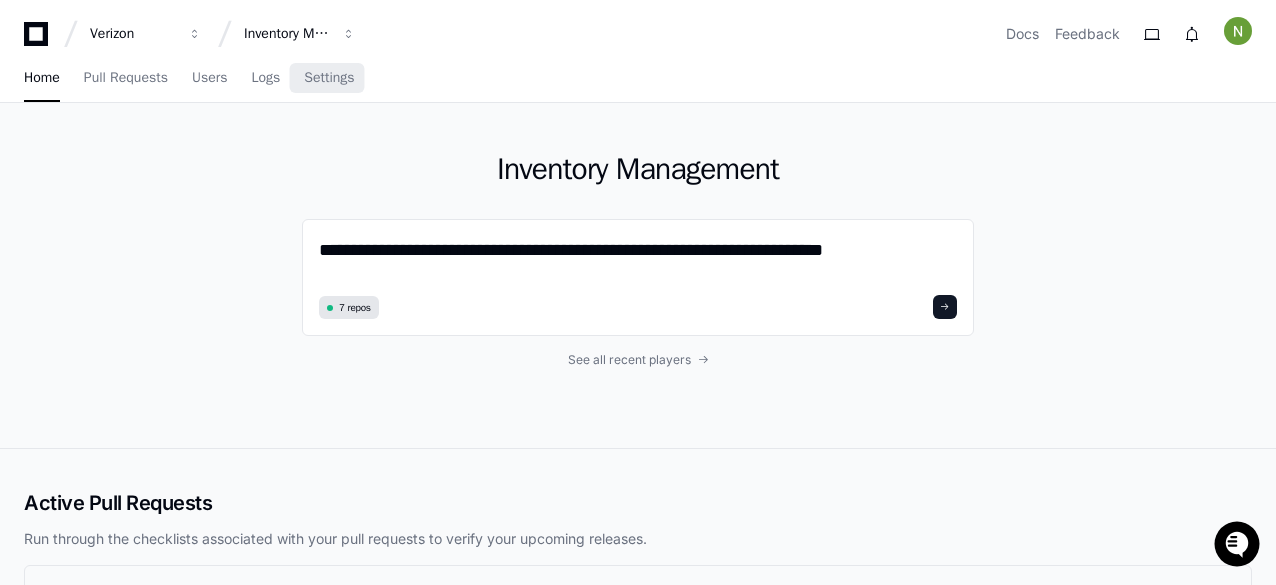 type on "**********" 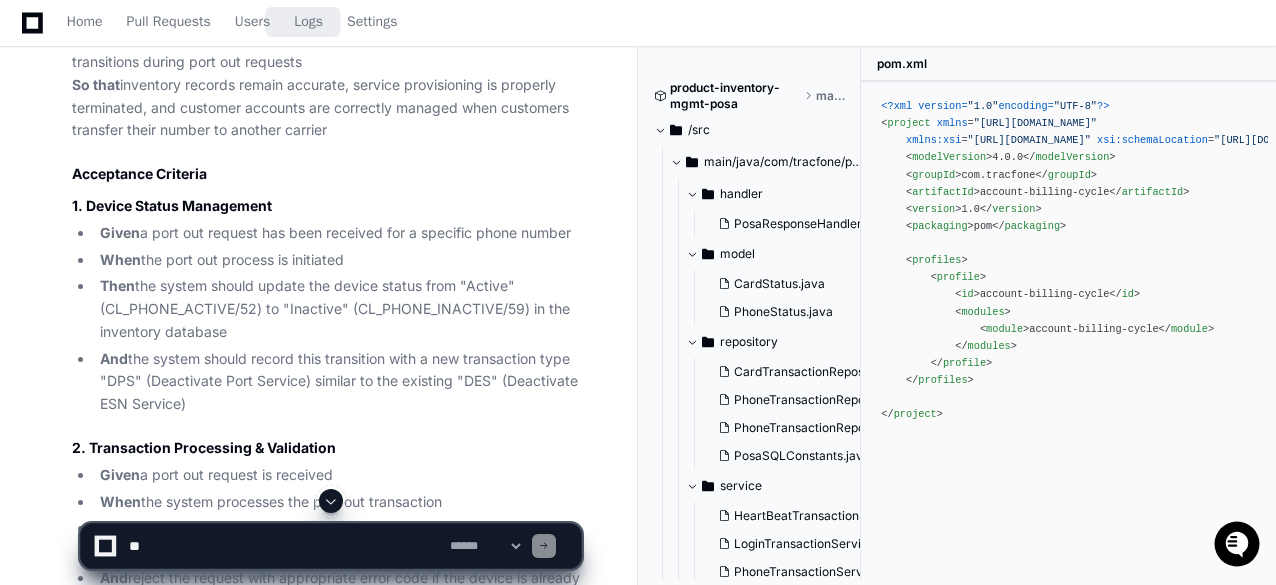 scroll, scrollTop: 1000, scrollLeft: 0, axis: vertical 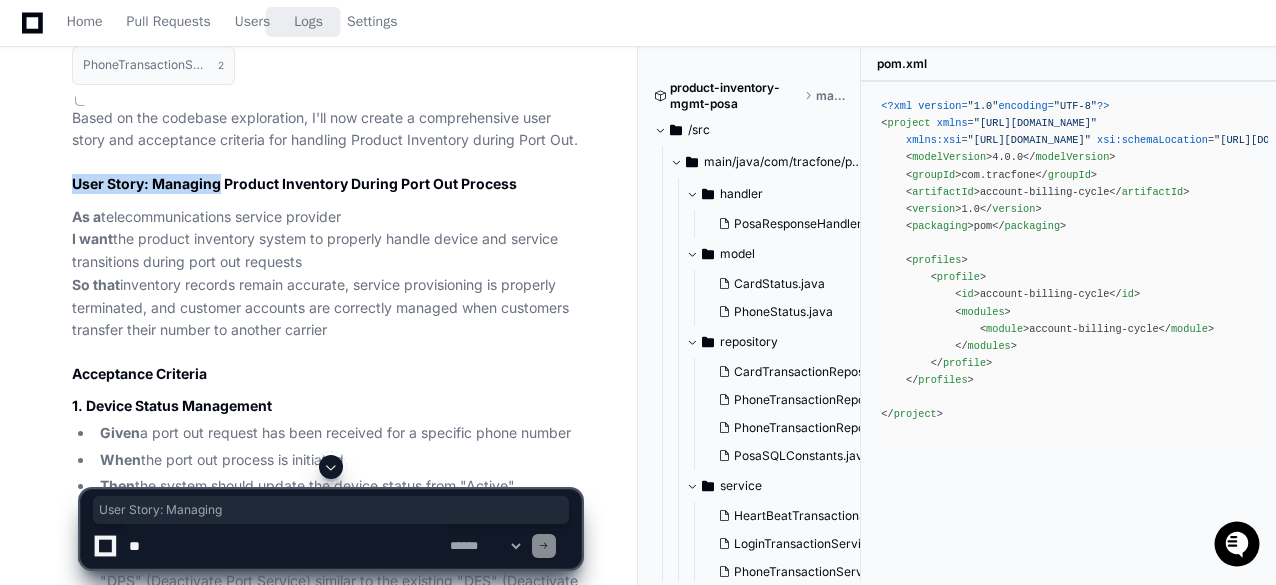 drag, startPoint x: 75, startPoint y: 184, endPoint x: 216, endPoint y: 171, distance: 141.59802 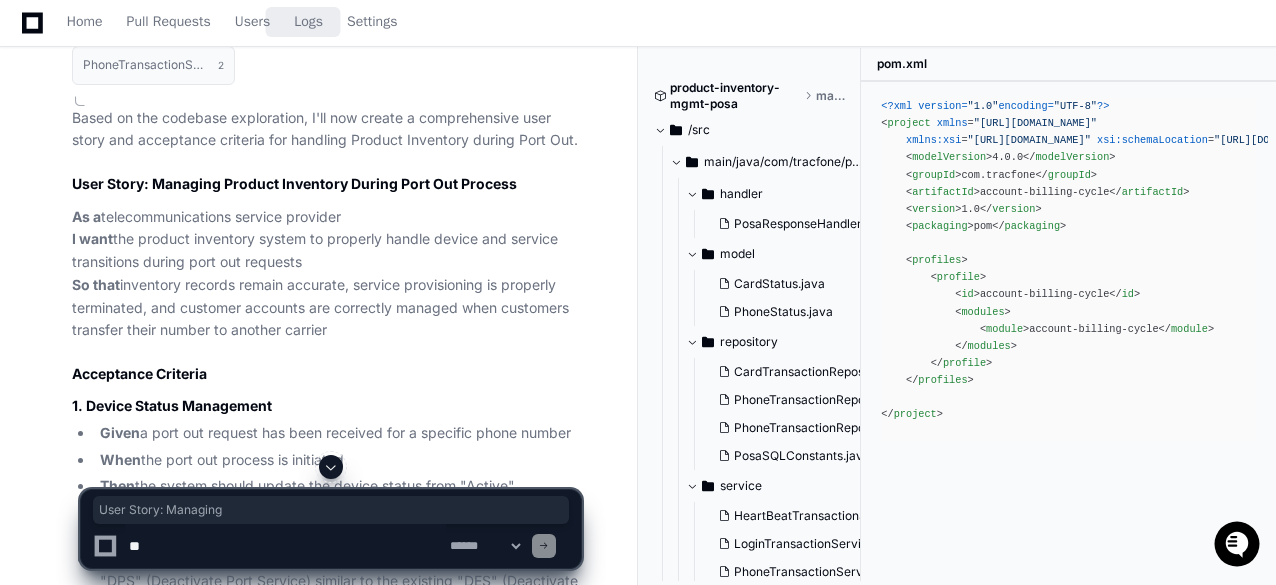 click on "As a  telecommunications service provider
I want  the product inventory system to properly handle device and service transitions during port out requests
So that  inventory records remain accurate, service provisioning is properly terminated, and customer accounts are correctly managed when customers transfer their number to another carrier" 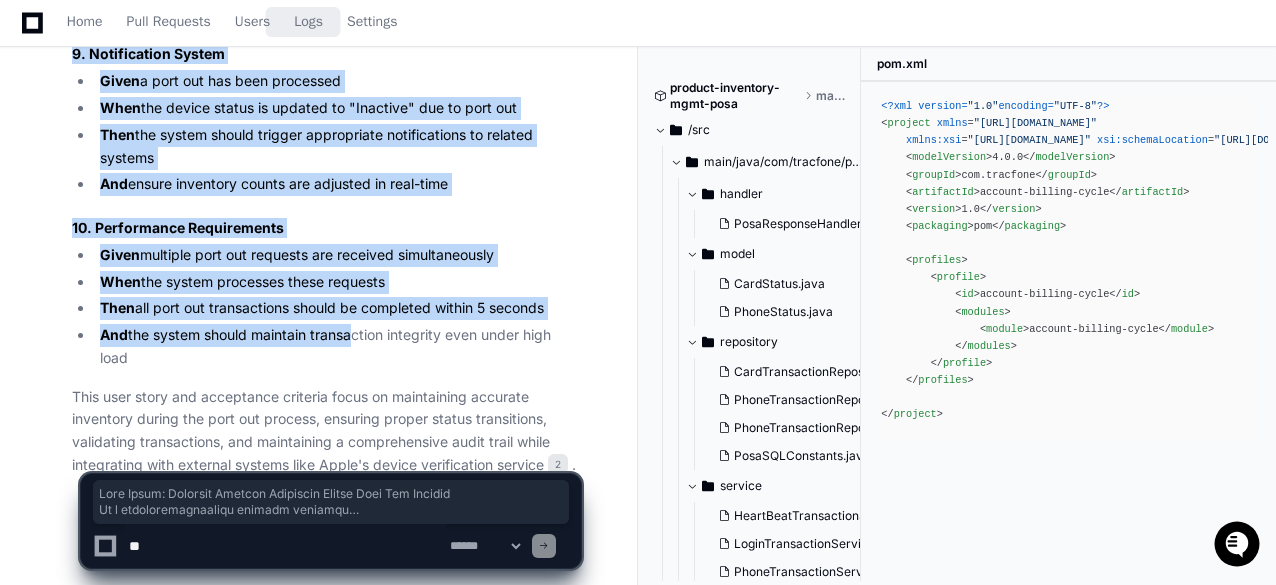 scroll, scrollTop: 3148, scrollLeft: 0, axis: vertical 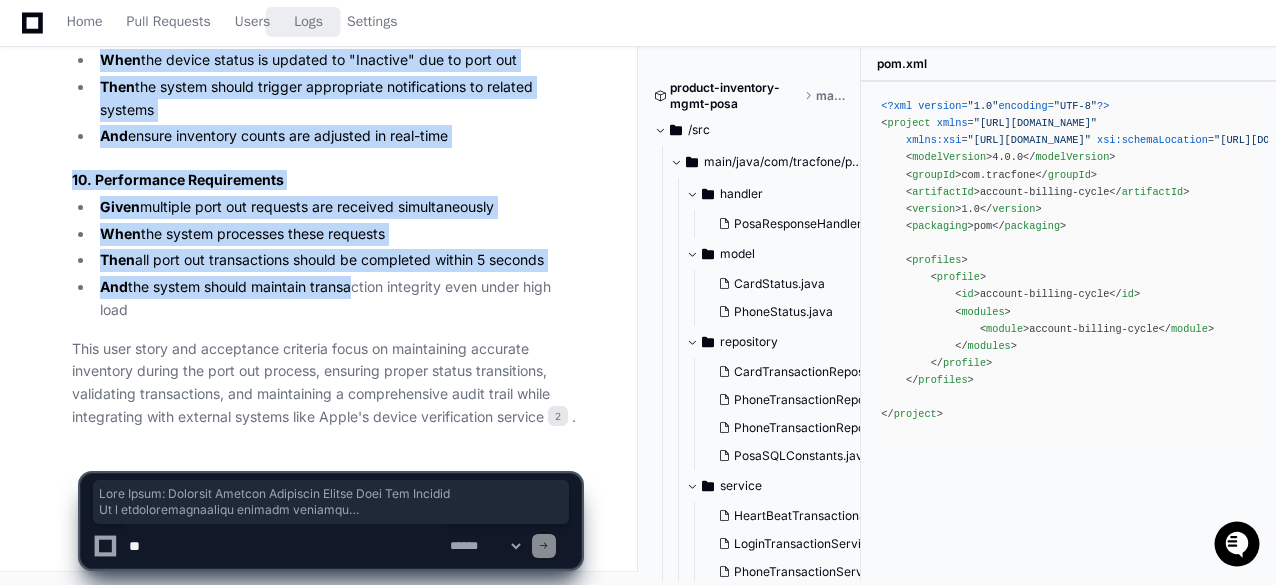 drag, startPoint x: 72, startPoint y: 179, endPoint x: 154, endPoint y: 305, distance: 150.33296 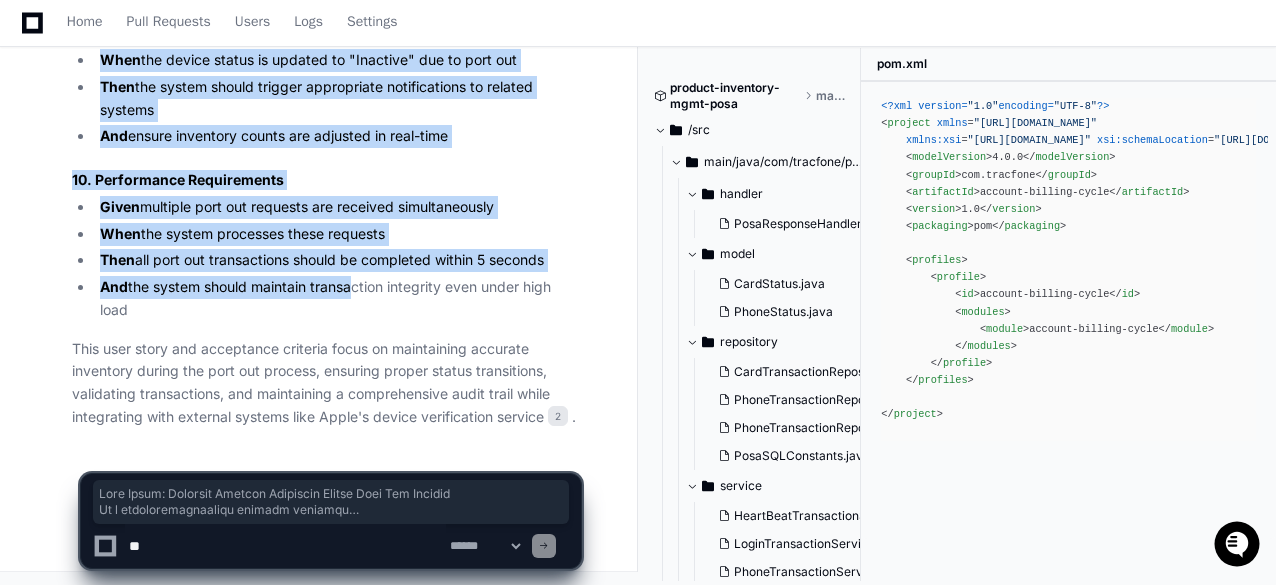copy on "User Story: Managing Product Inventory During Port Out Process
As a  telecommunications service provider
I want  the product inventory system to properly handle device and service transitions during port out requests
So that  inventory records remain accurate, service provisioning is properly terminated, and customer accounts are correctly managed when customers transfer their number to another carrier
Acceptance Criteria
1. Device Status Management
Given  a port out request has been received for a specific phone number
When  the port out process is initiated
Then  the system should update the device status from "Active" (CL_PHONE_ACTIVE/52) to "Inactive" (CL_PHONE_INACTIVE/59) in the inventory database
And  the system should record this transition with a new transaction type "DPS" (Deactivate Port Service) similar to the existing "DES" (Deactivate ESN Service)
2. Transaction Processing & Validation
Given  a port out request is received
When  the system processes the port out transa..." 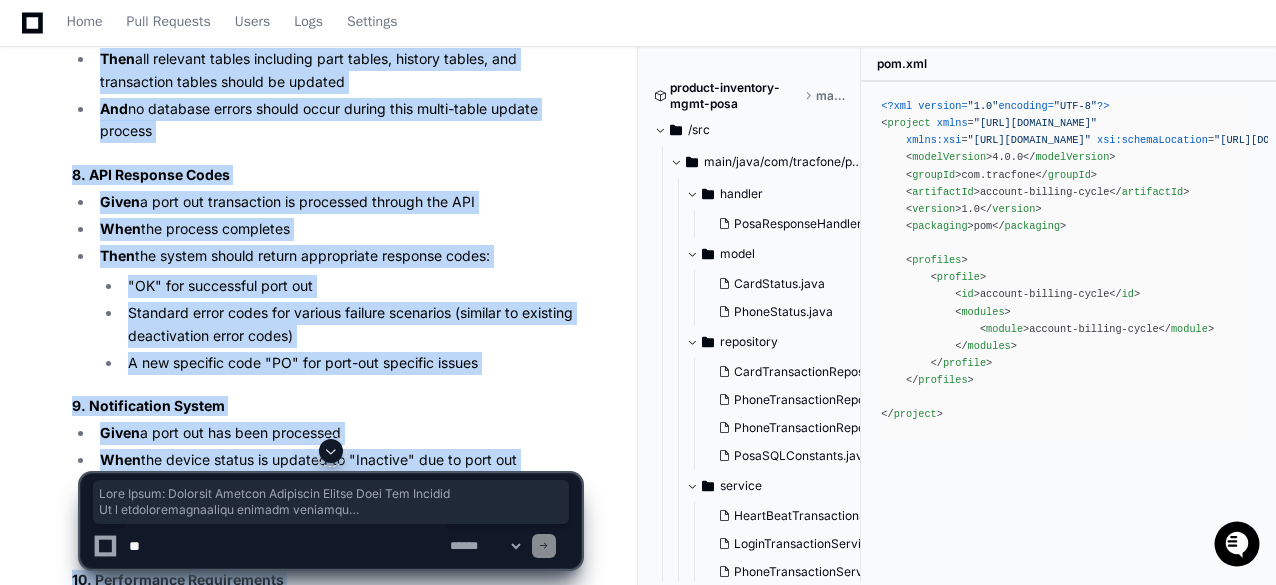 scroll, scrollTop: 2248, scrollLeft: 0, axis: vertical 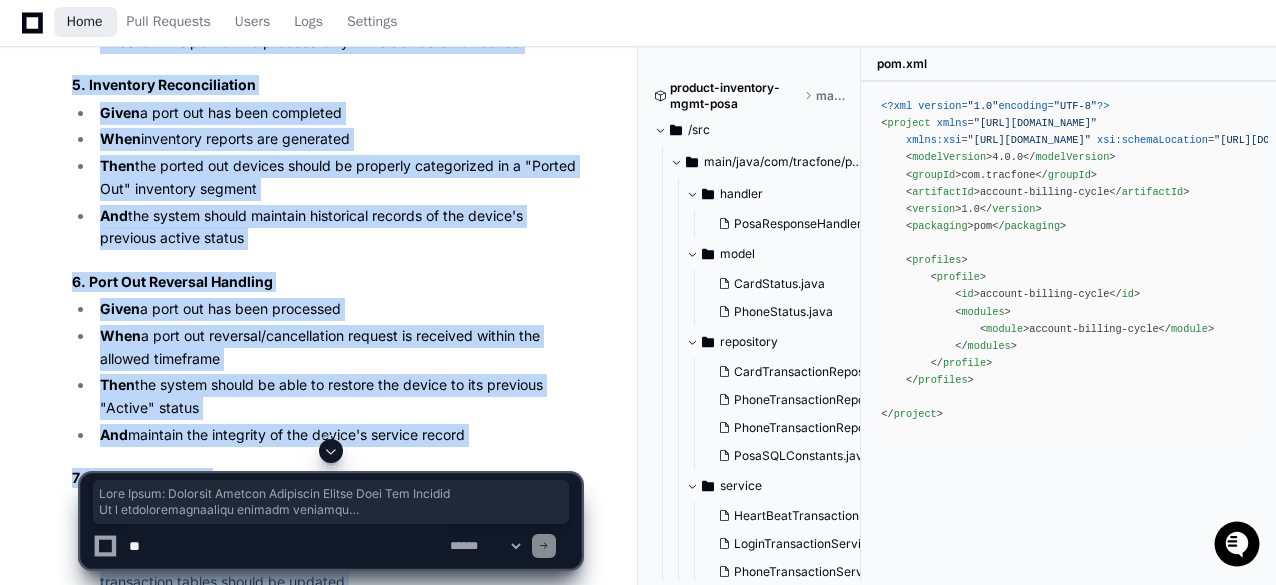 click on "Home" at bounding box center [85, 22] 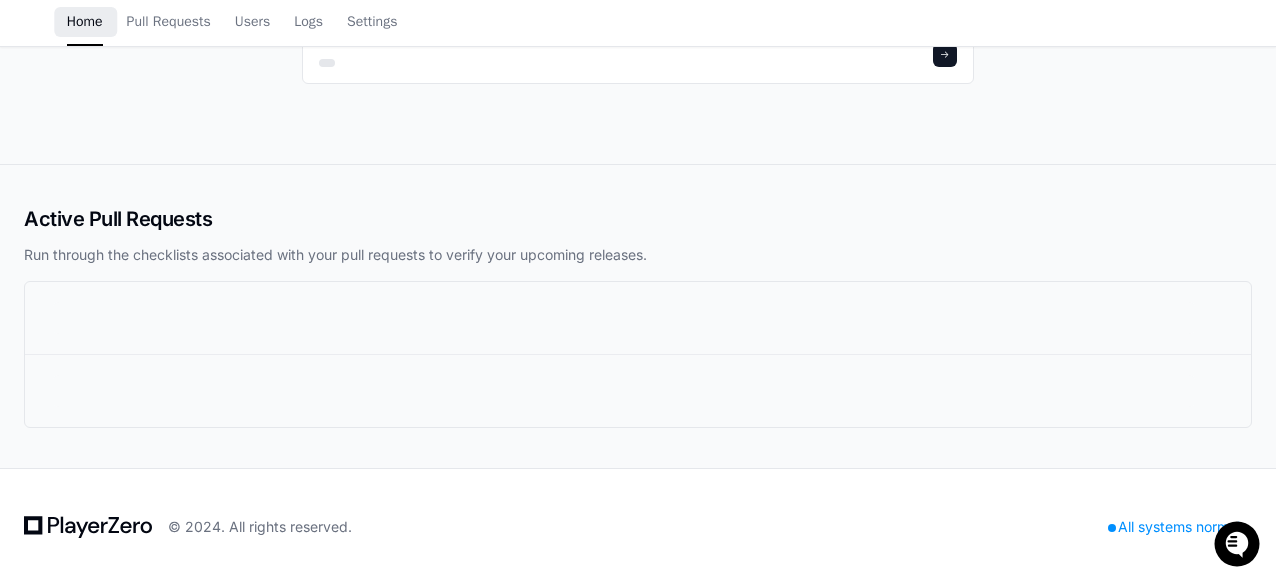 scroll, scrollTop: 0, scrollLeft: 0, axis: both 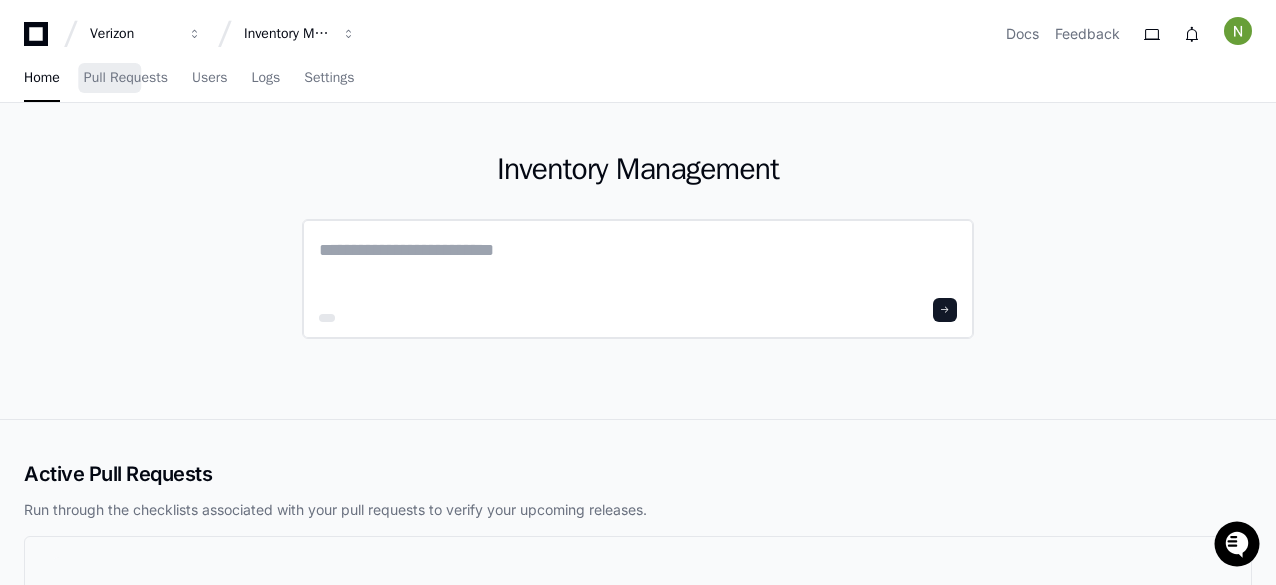 click 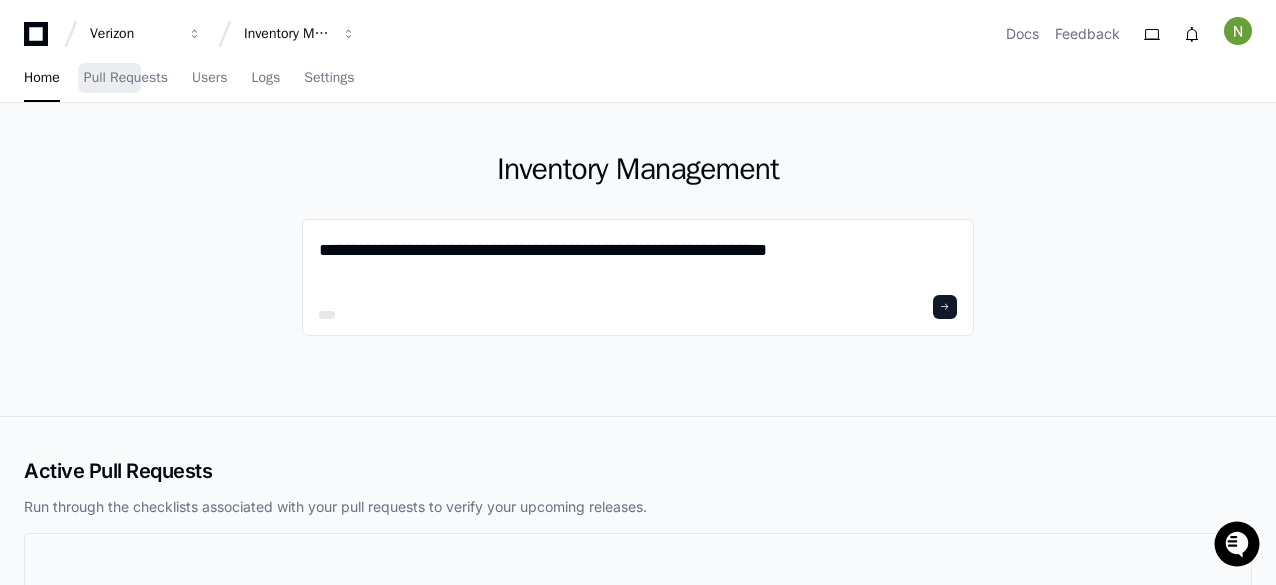 paste on "**********" 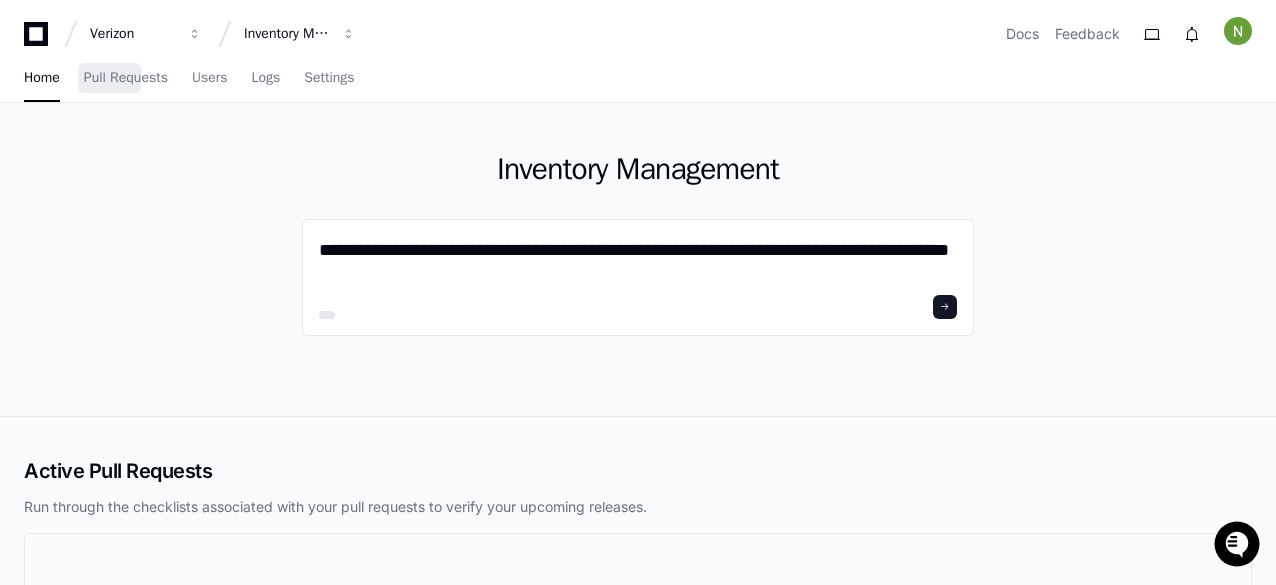 scroll, scrollTop: 0, scrollLeft: 0, axis: both 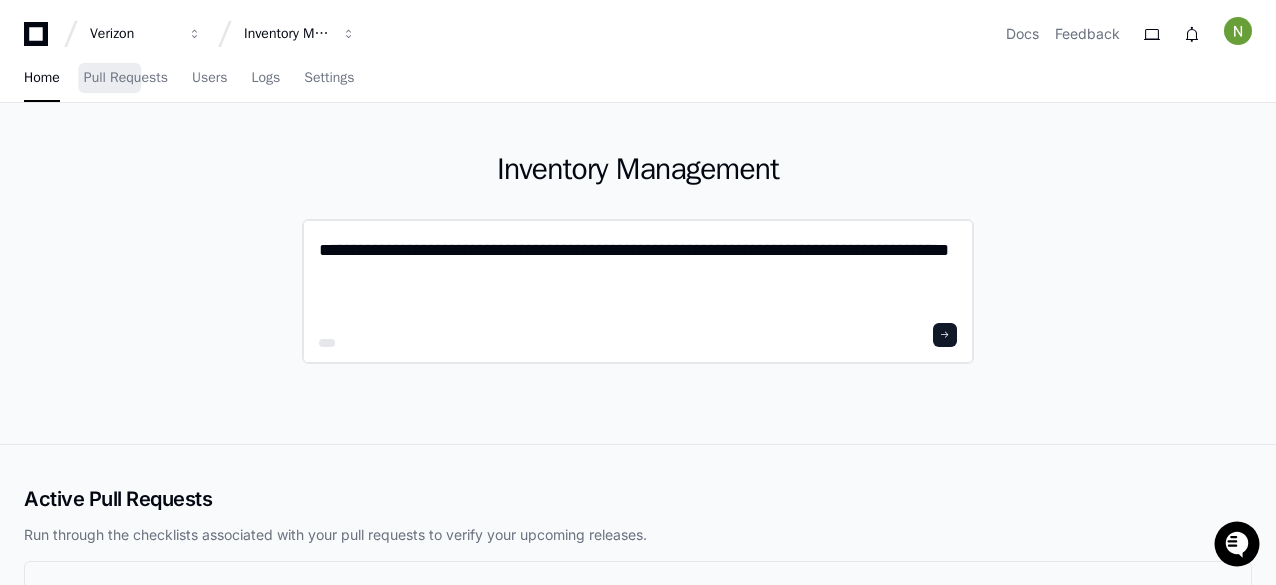 type on "**********" 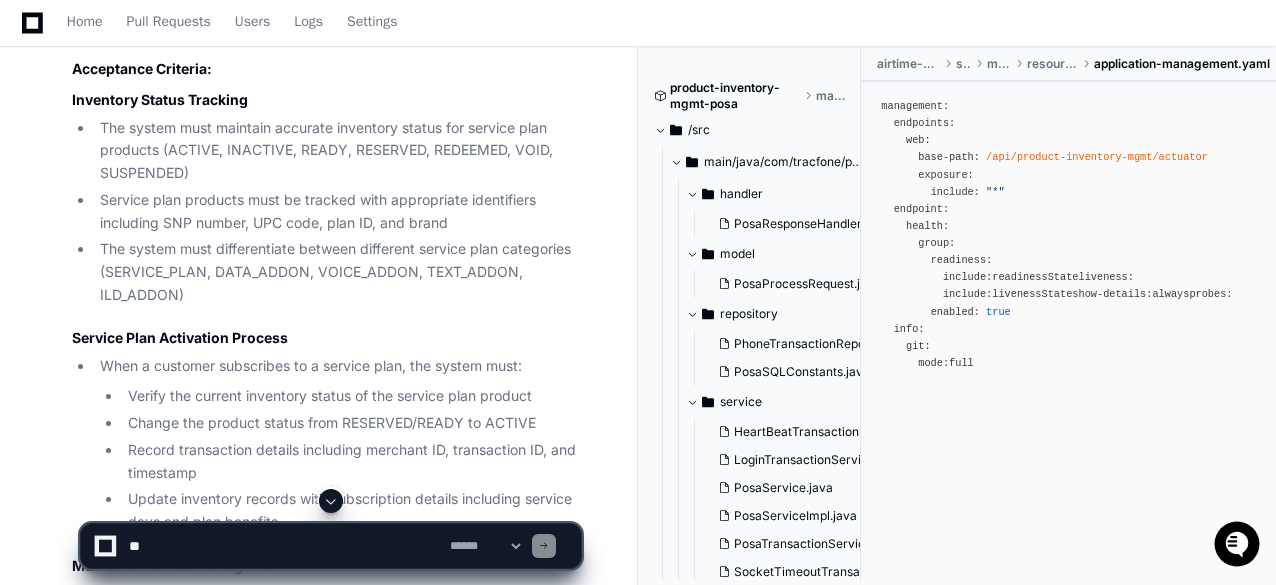 scroll, scrollTop: 900, scrollLeft: 0, axis: vertical 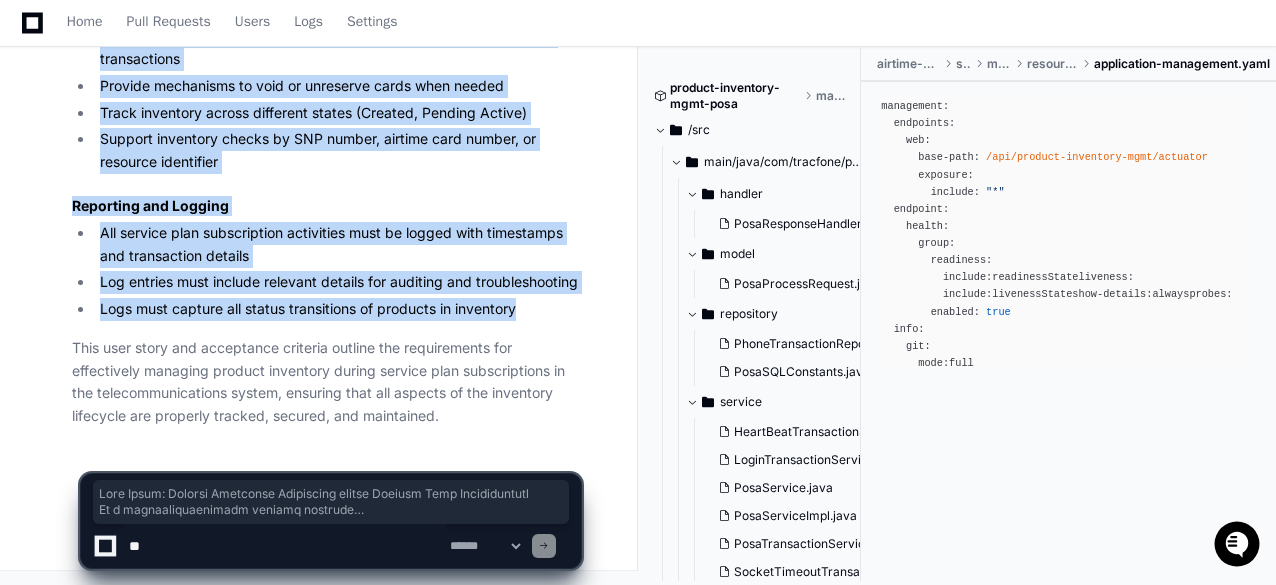 drag, startPoint x: 68, startPoint y: 77, endPoint x: 513, endPoint y: 311, distance: 502.77332 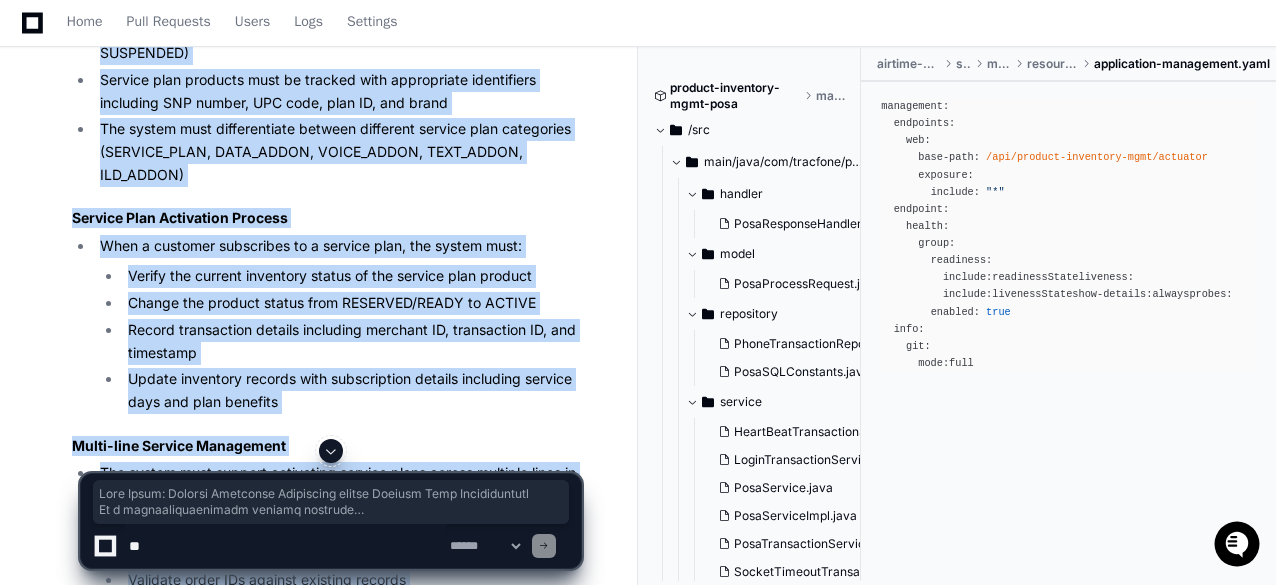 scroll, scrollTop: 420, scrollLeft: 0, axis: vertical 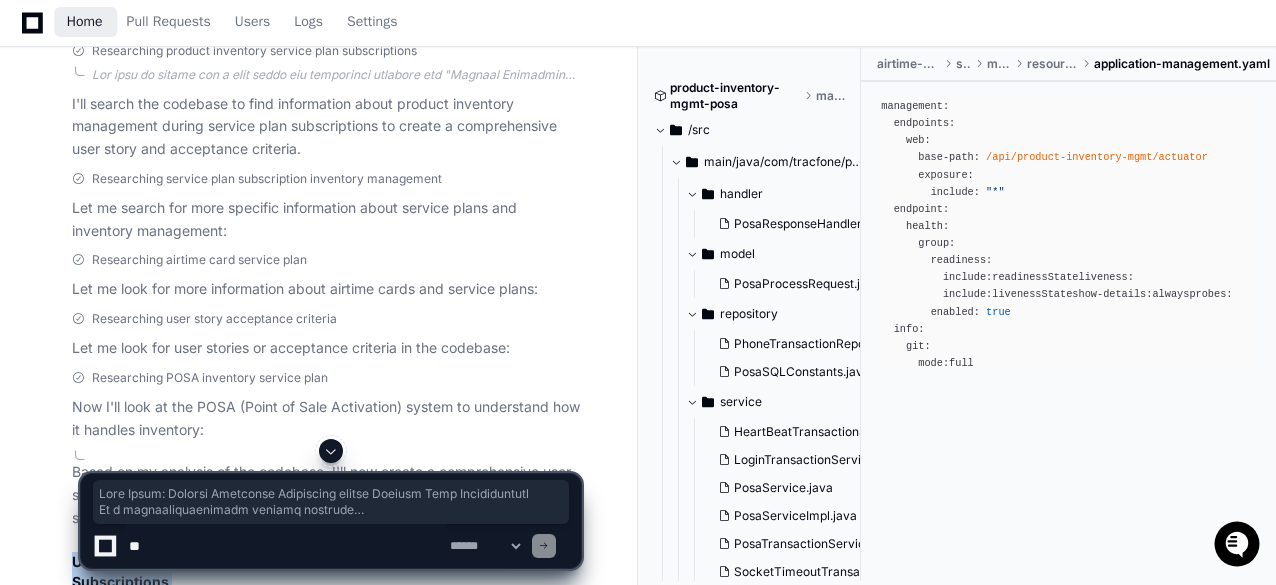 click on "Home" at bounding box center [85, 22] 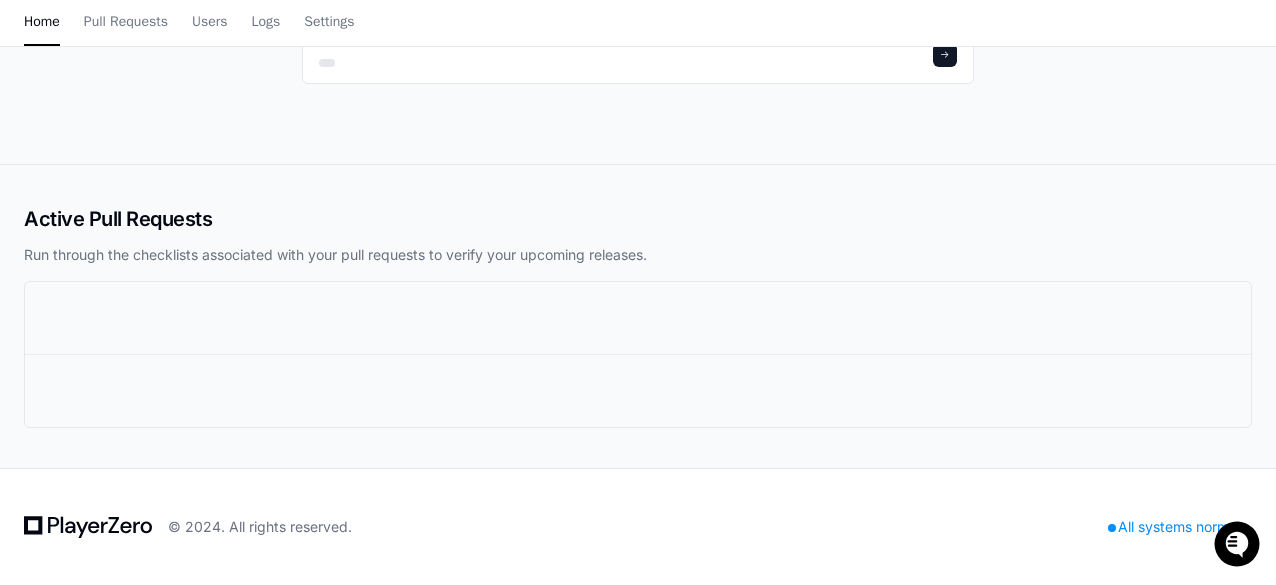 scroll, scrollTop: 0, scrollLeft: 0, axis: both 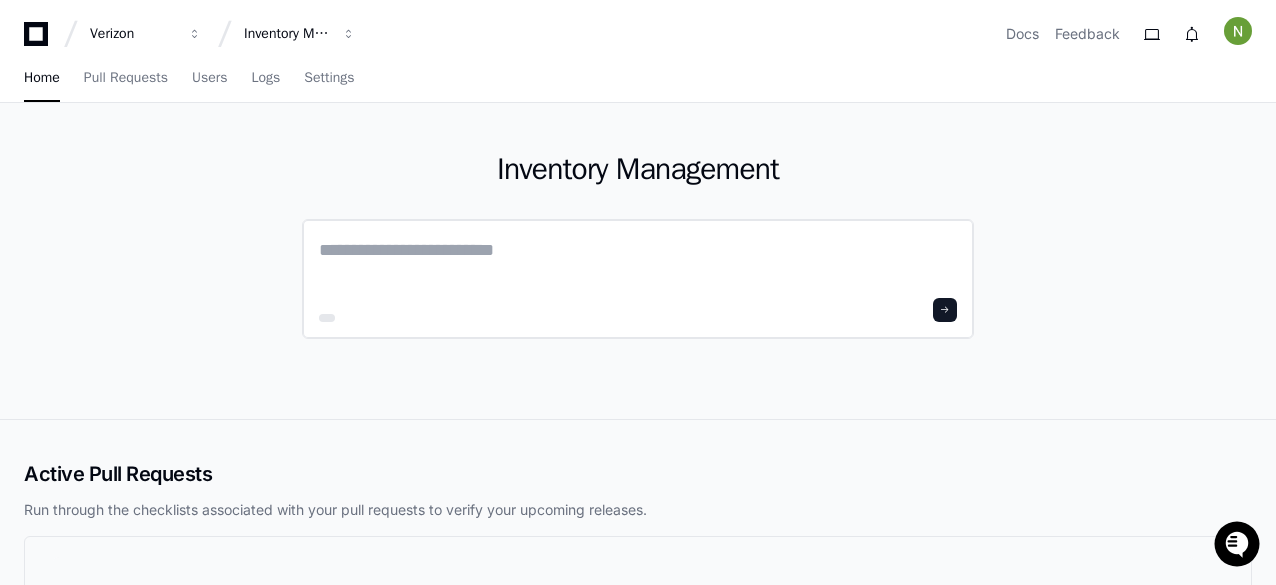 click 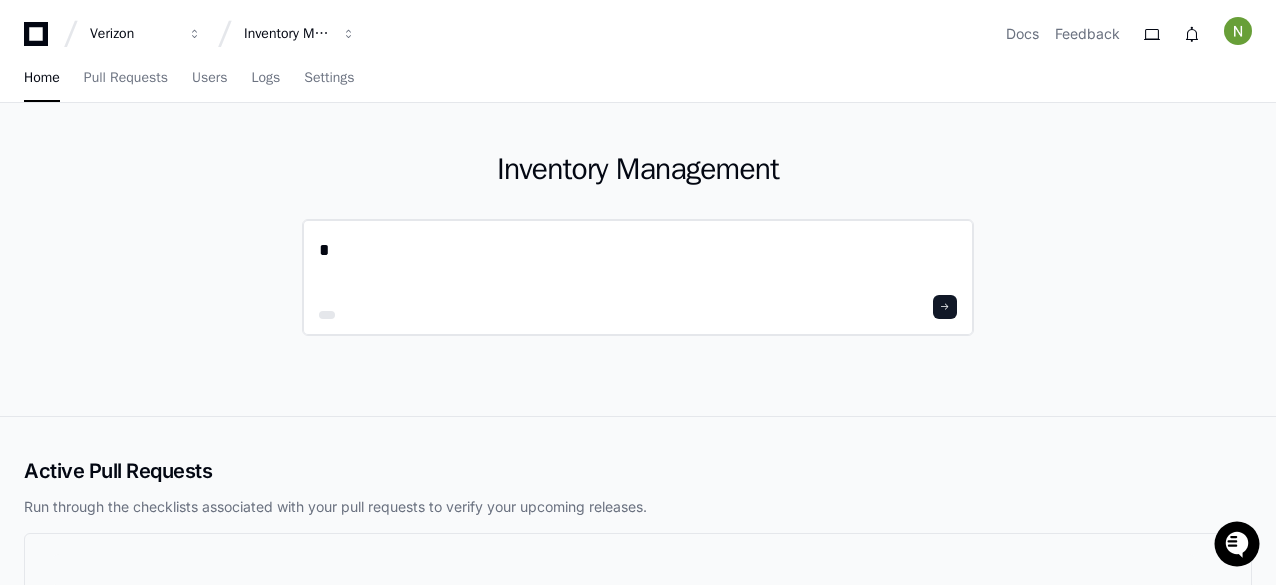 click on "*" 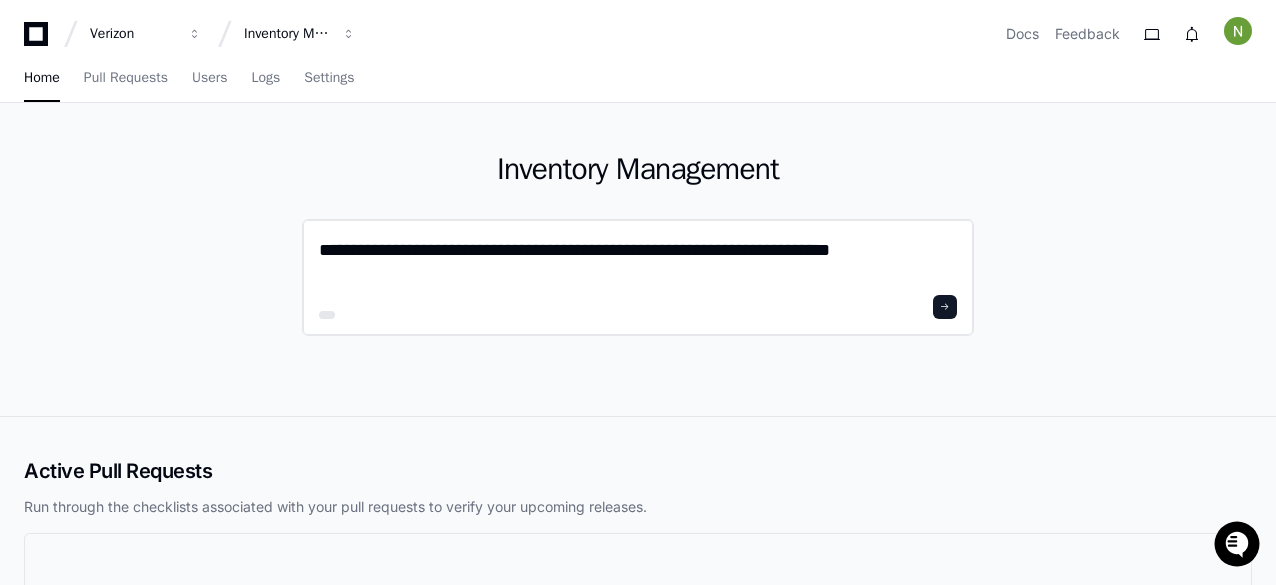 paste on "**********" 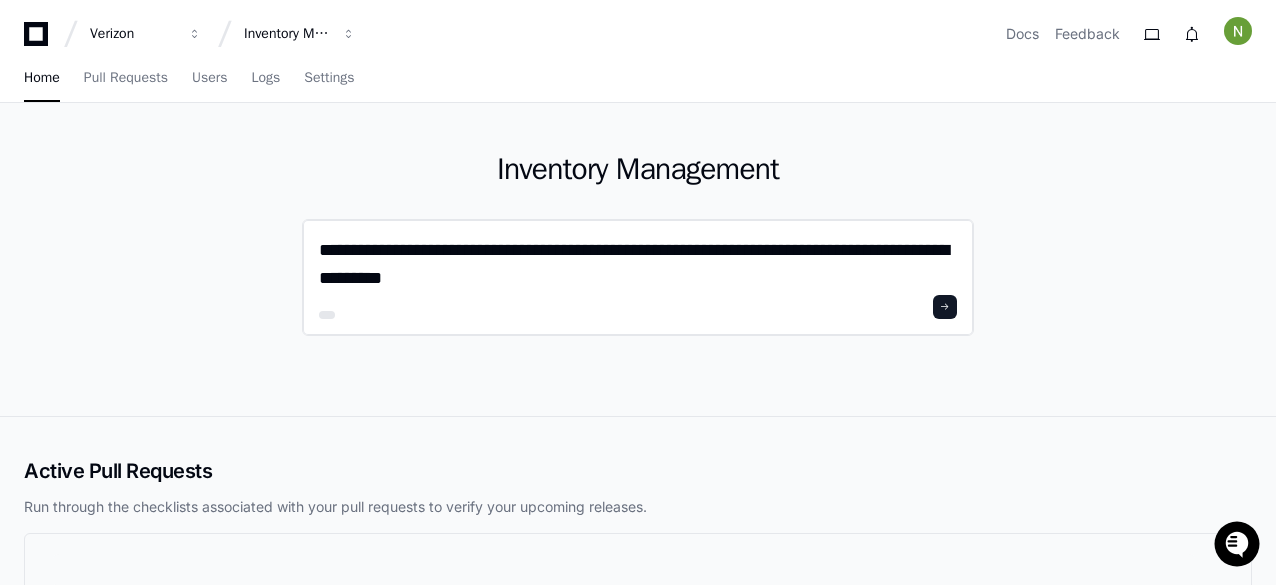 scroll, scrollTop: 0, scrollLeft: 0, axis: both 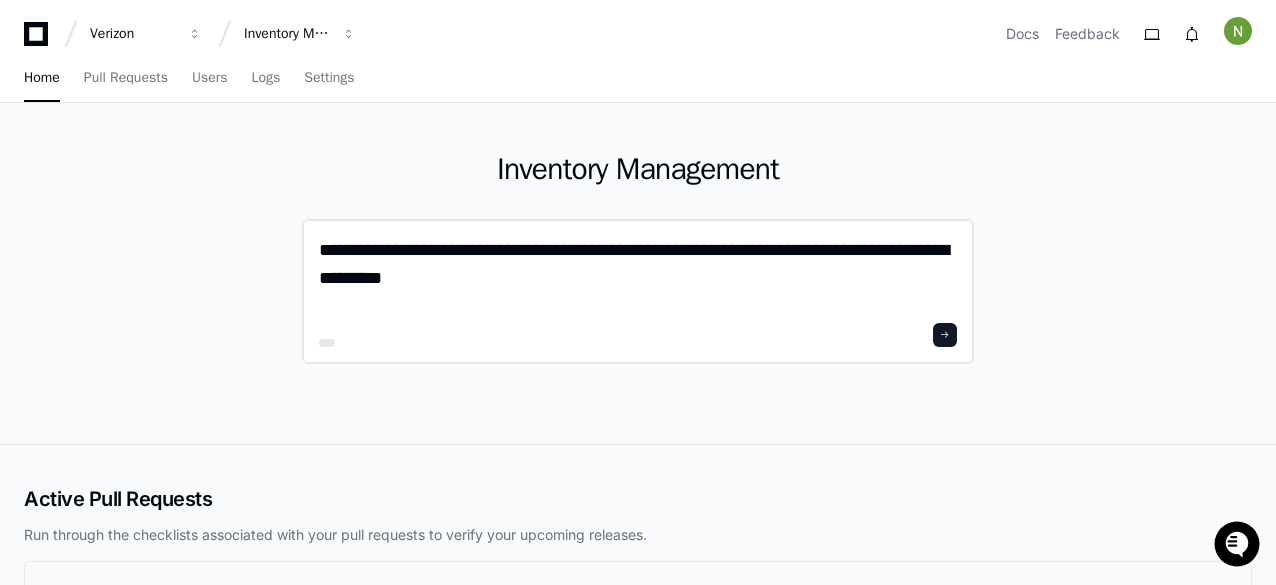click on "**********" 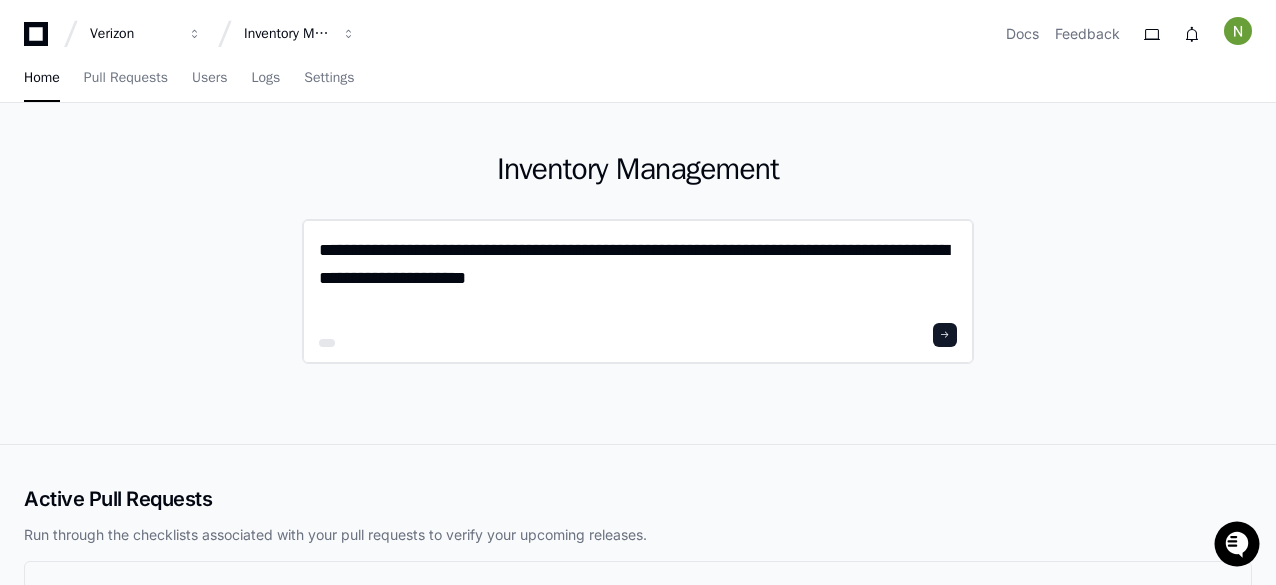 type on "**********" 